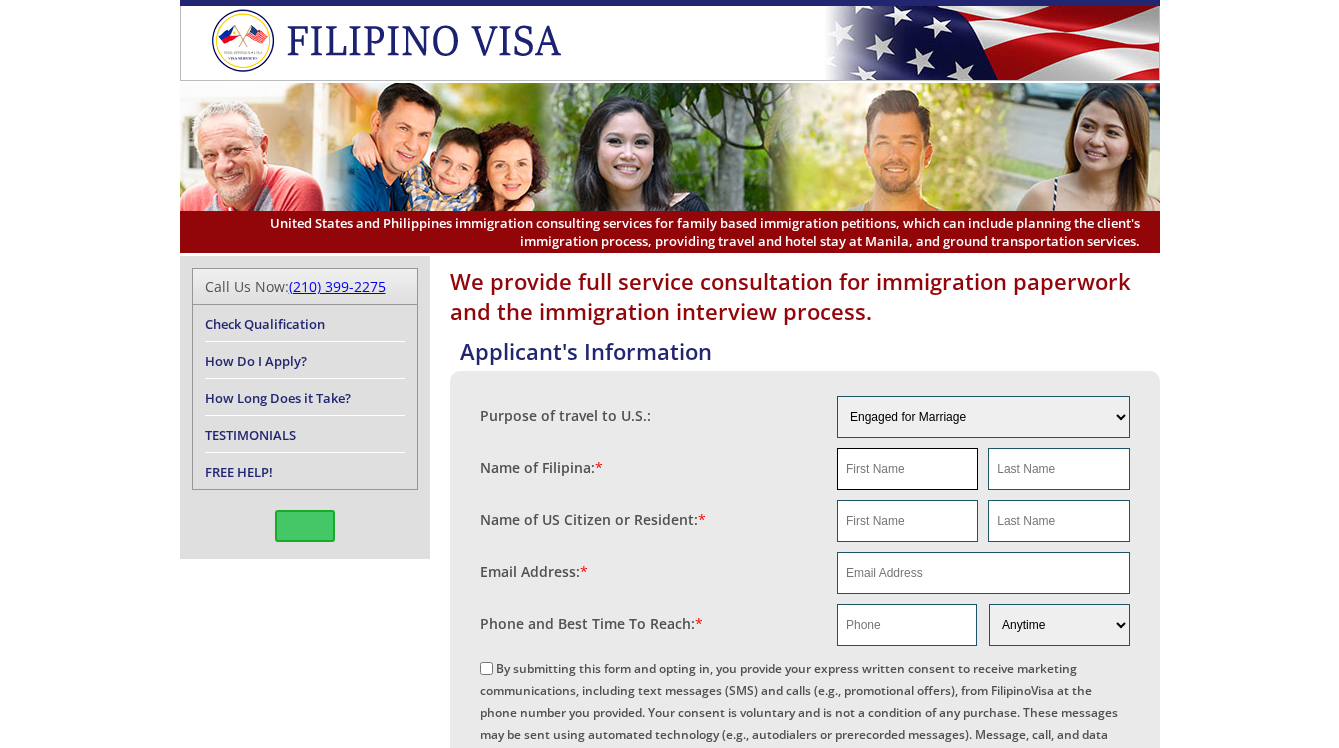 scroll, scrollTop: 0, scrollLeft: 0, axis: both 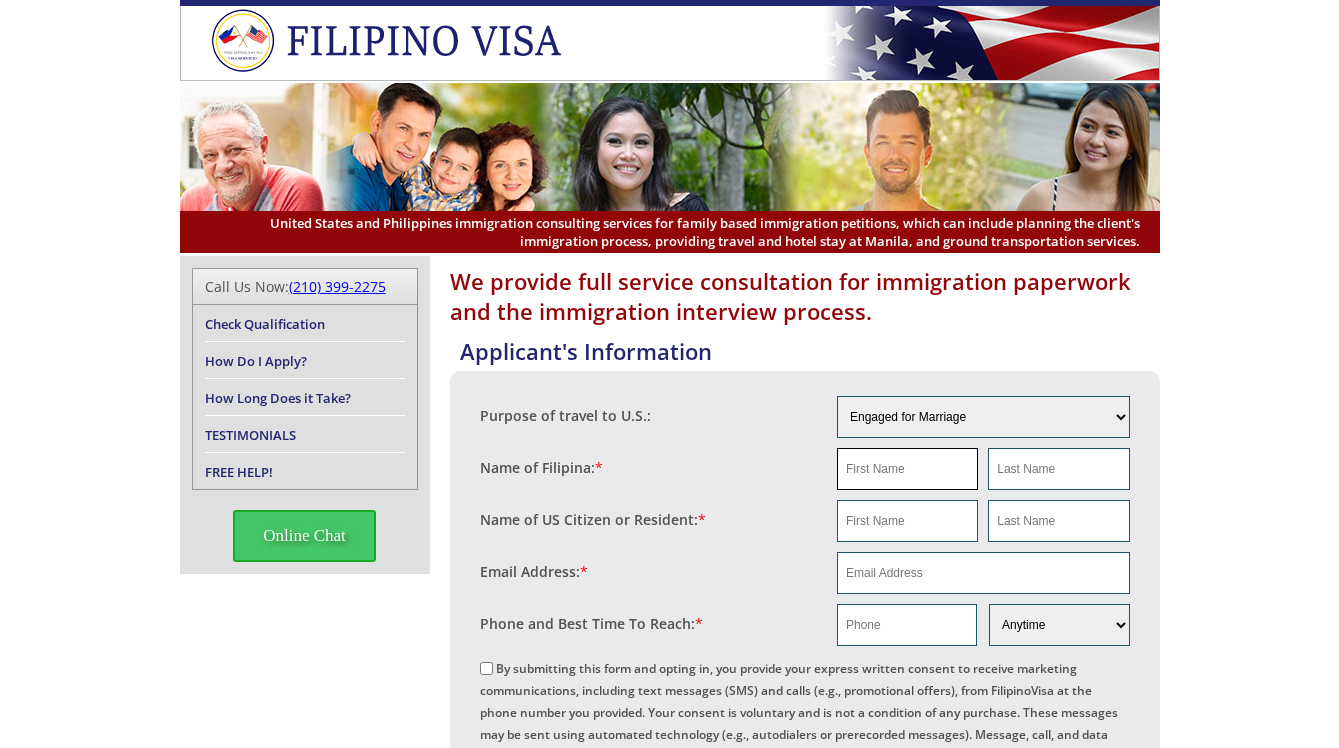 click at bounding box center (907, 469) 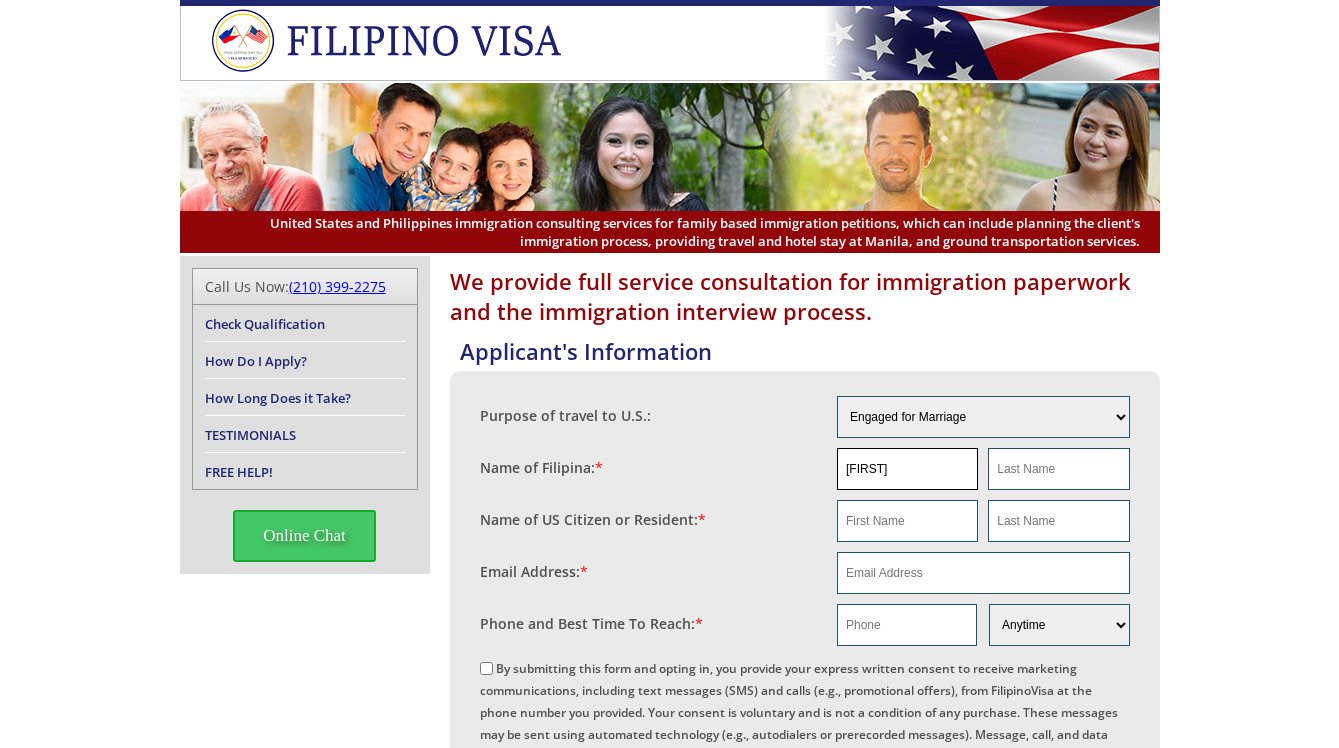 drag, startPoint x: 920, startPoint y: 469, endPoint x: 878, endPoint y: 473, distance: 42.190044 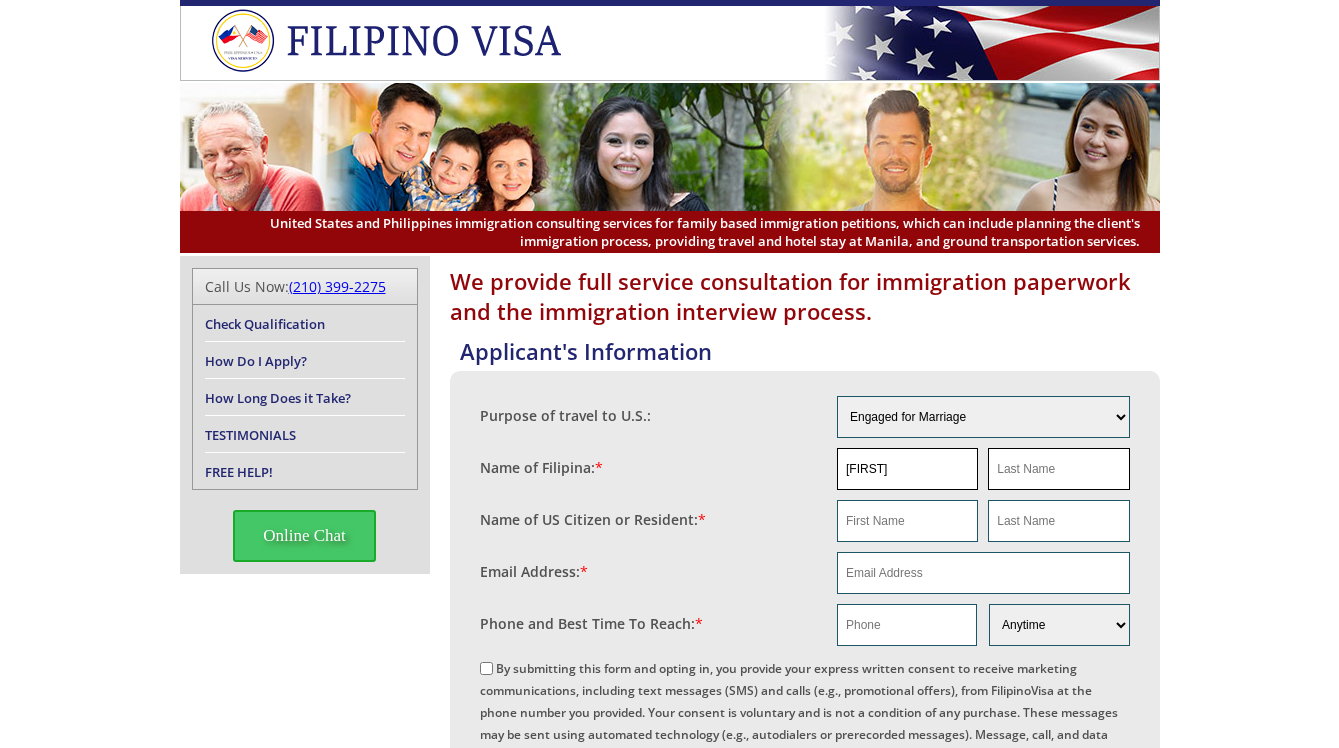 type on "Mercy" 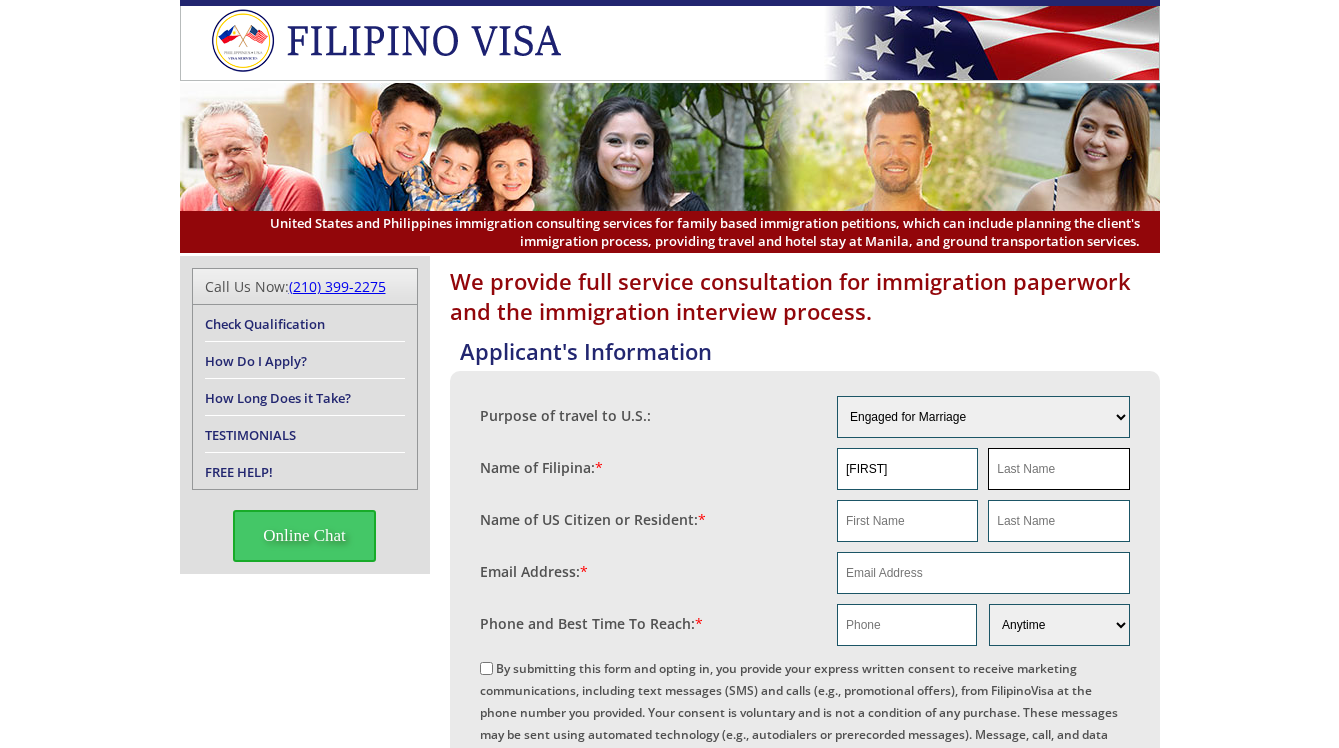 click at bounding box center [1058, 469] 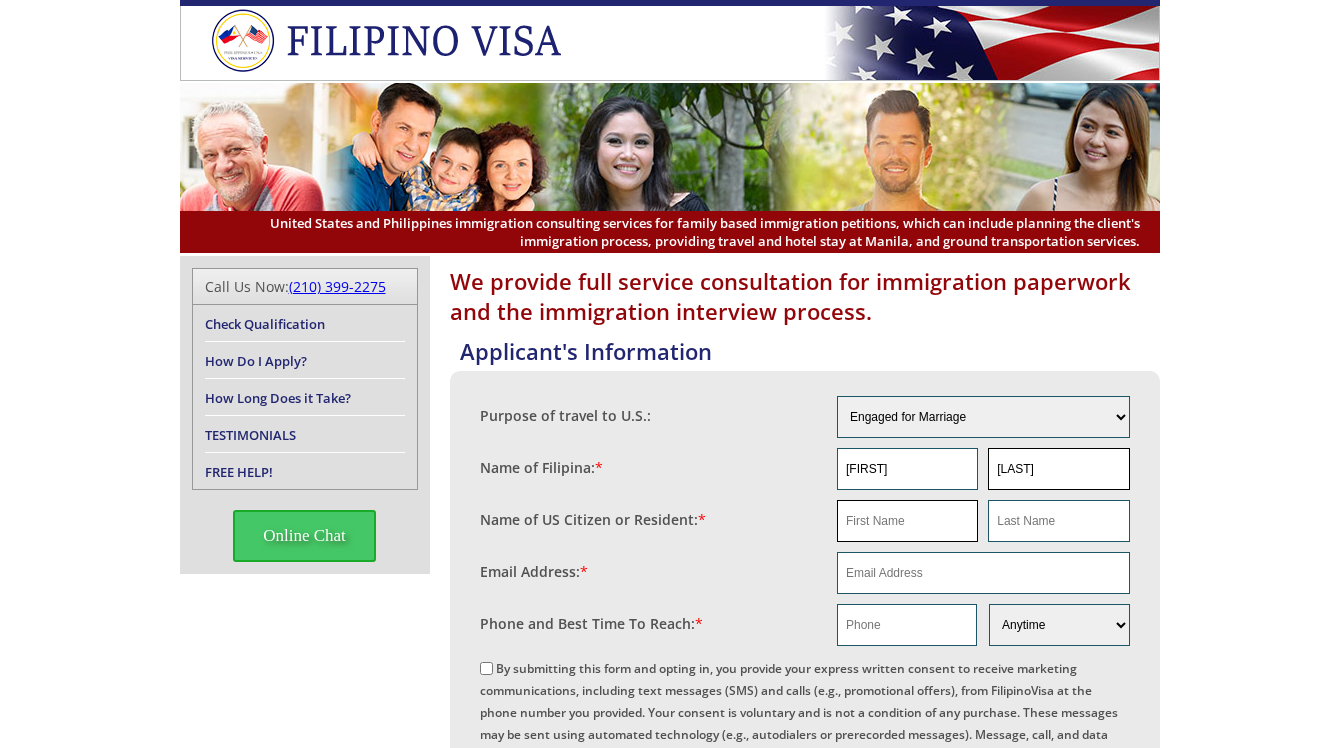 type on "Mata" 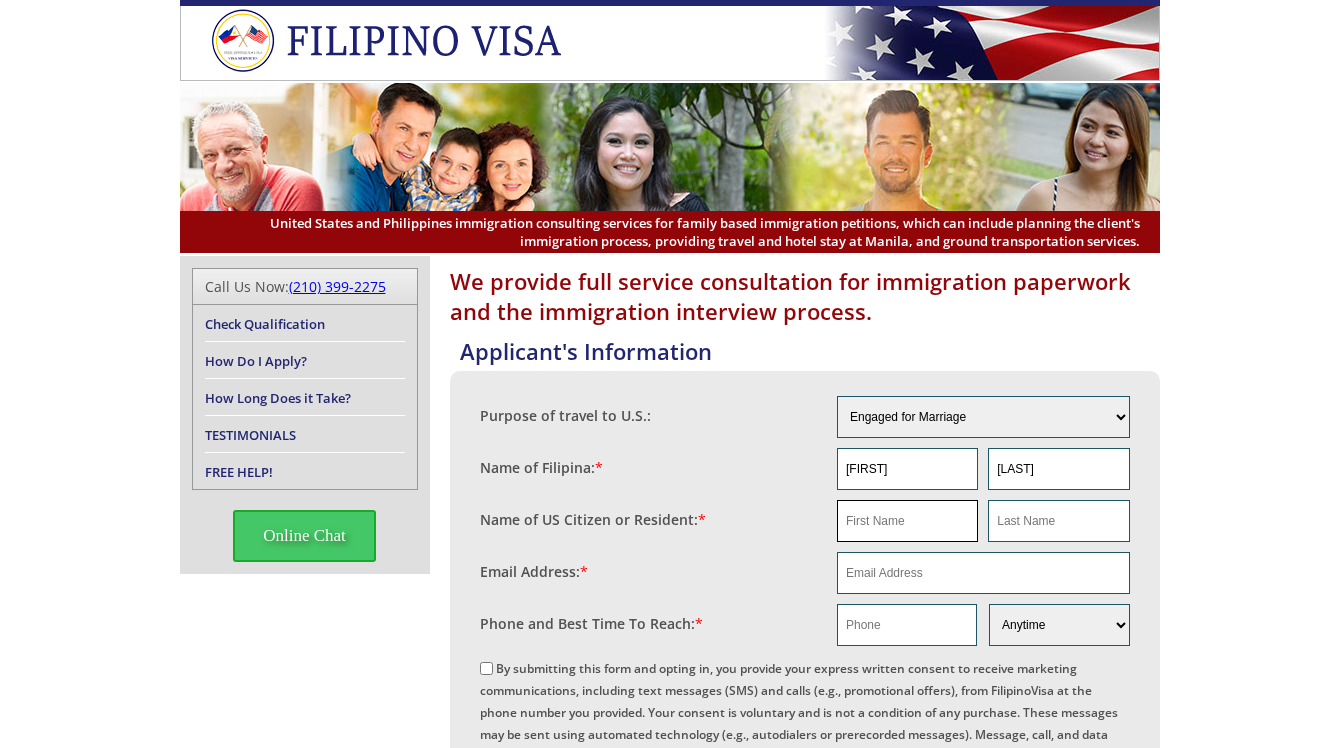 click at bounding box center (907, 521) 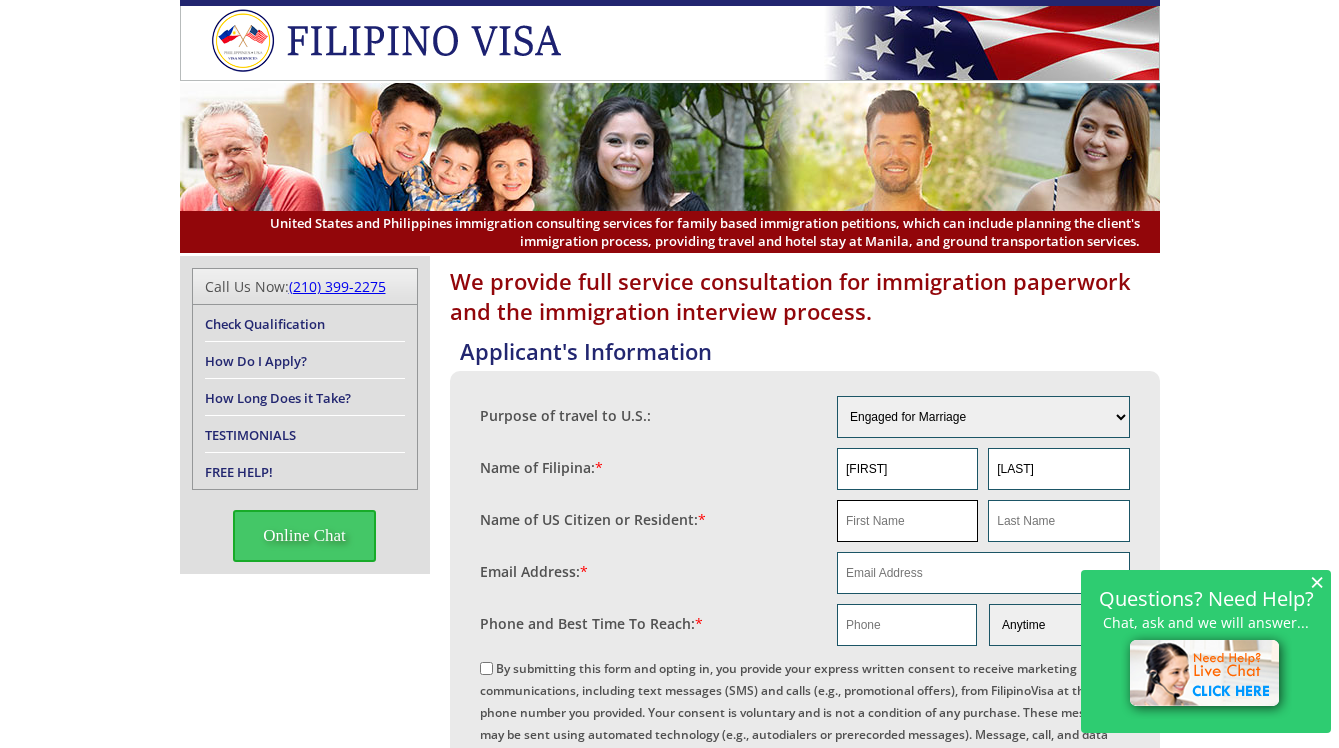 click at bounding box center [907, 521] 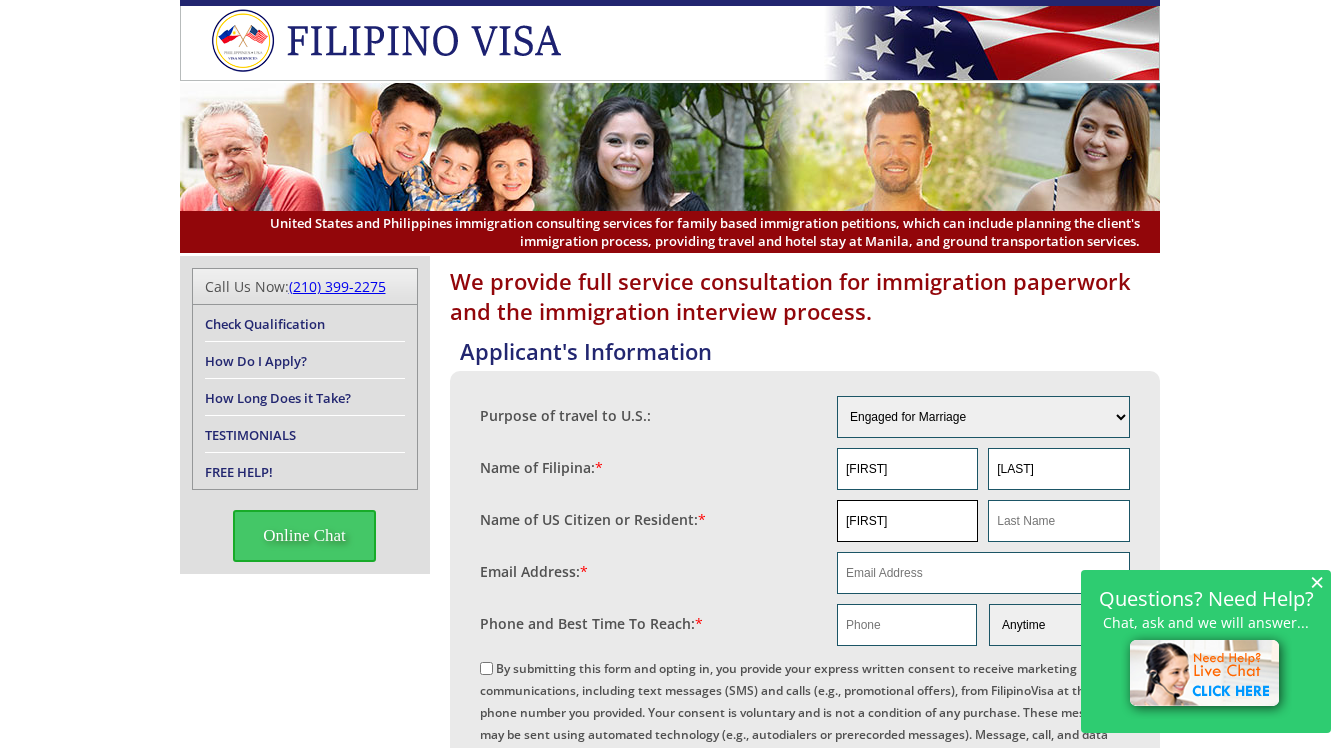 type on "Dennis" 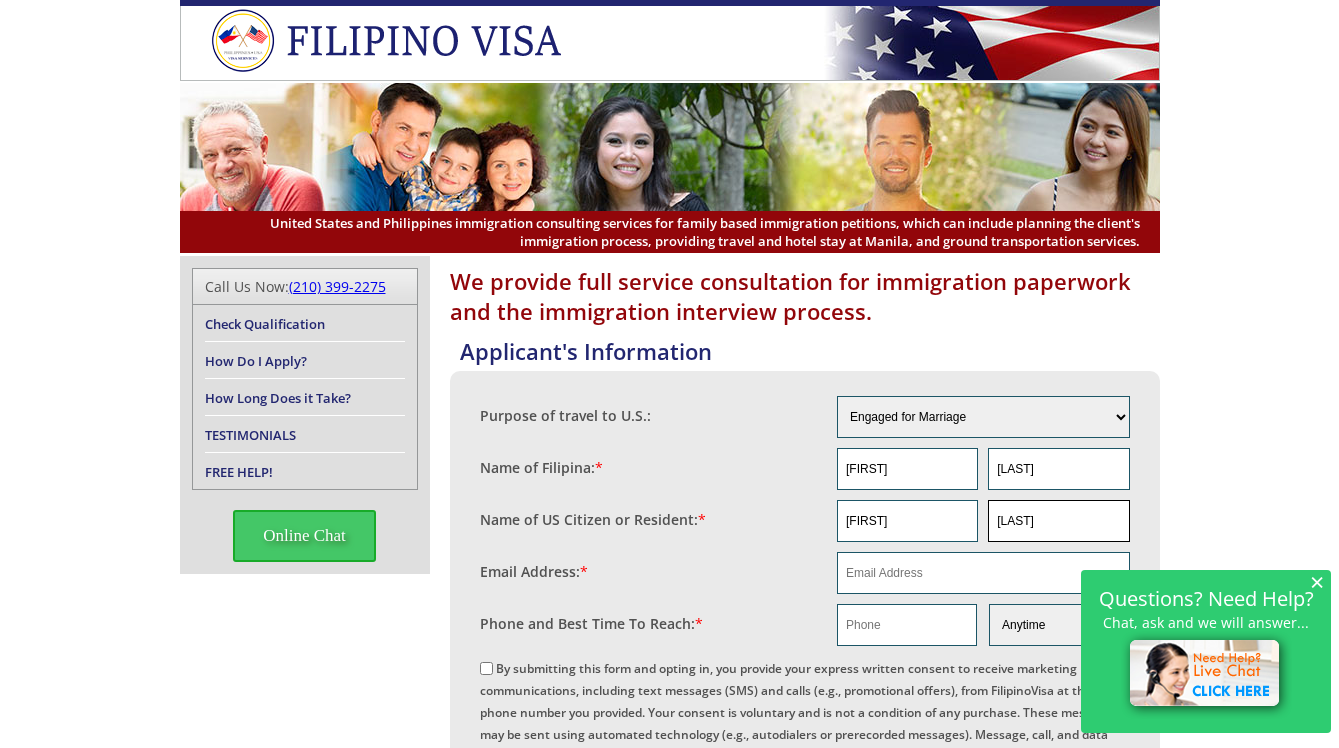 type on "Watson" 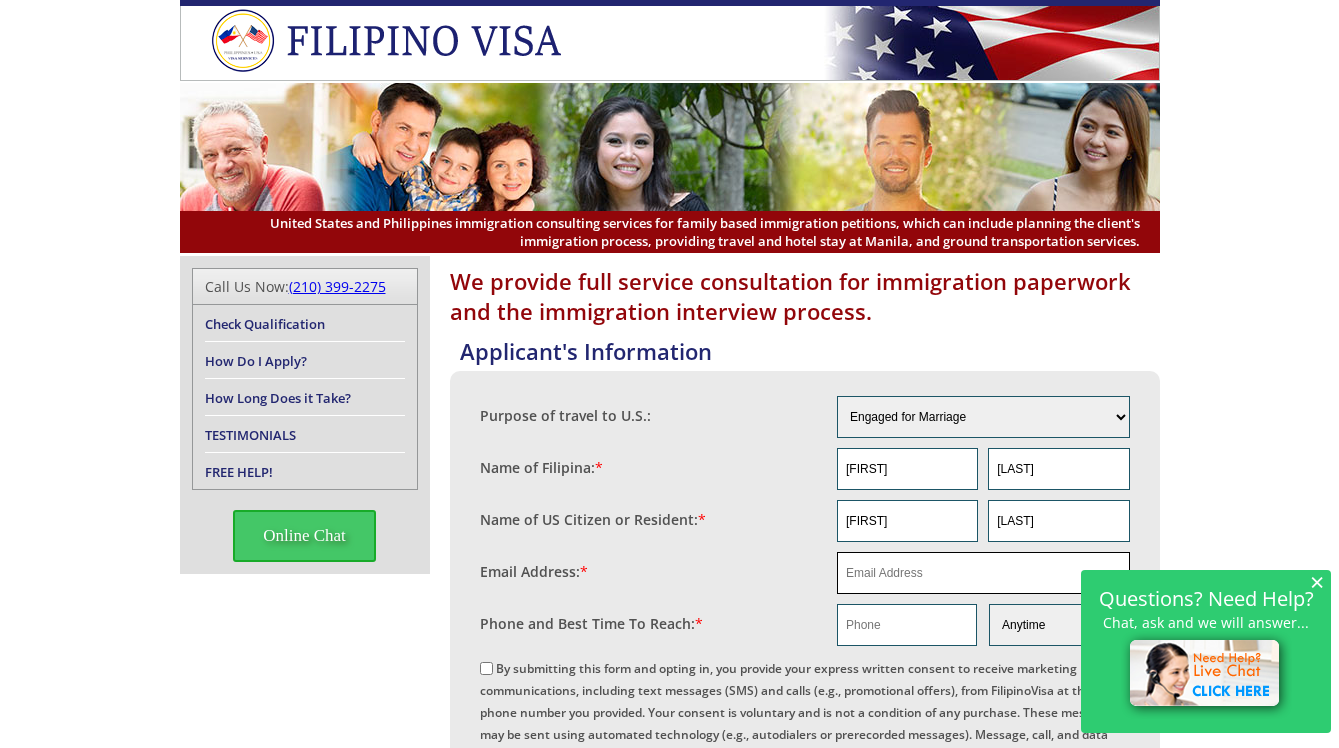 click at bounding box center [983, 573] 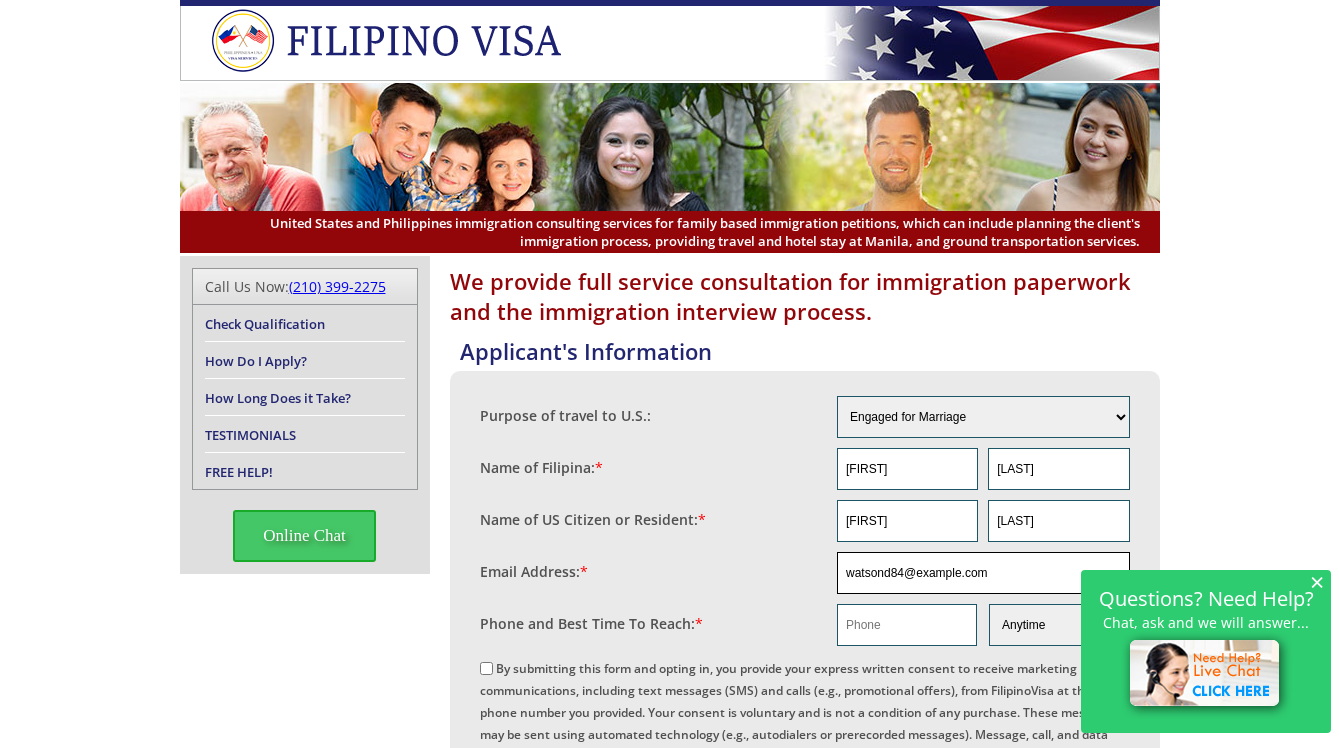 type on "watsond84@yahoo.com" 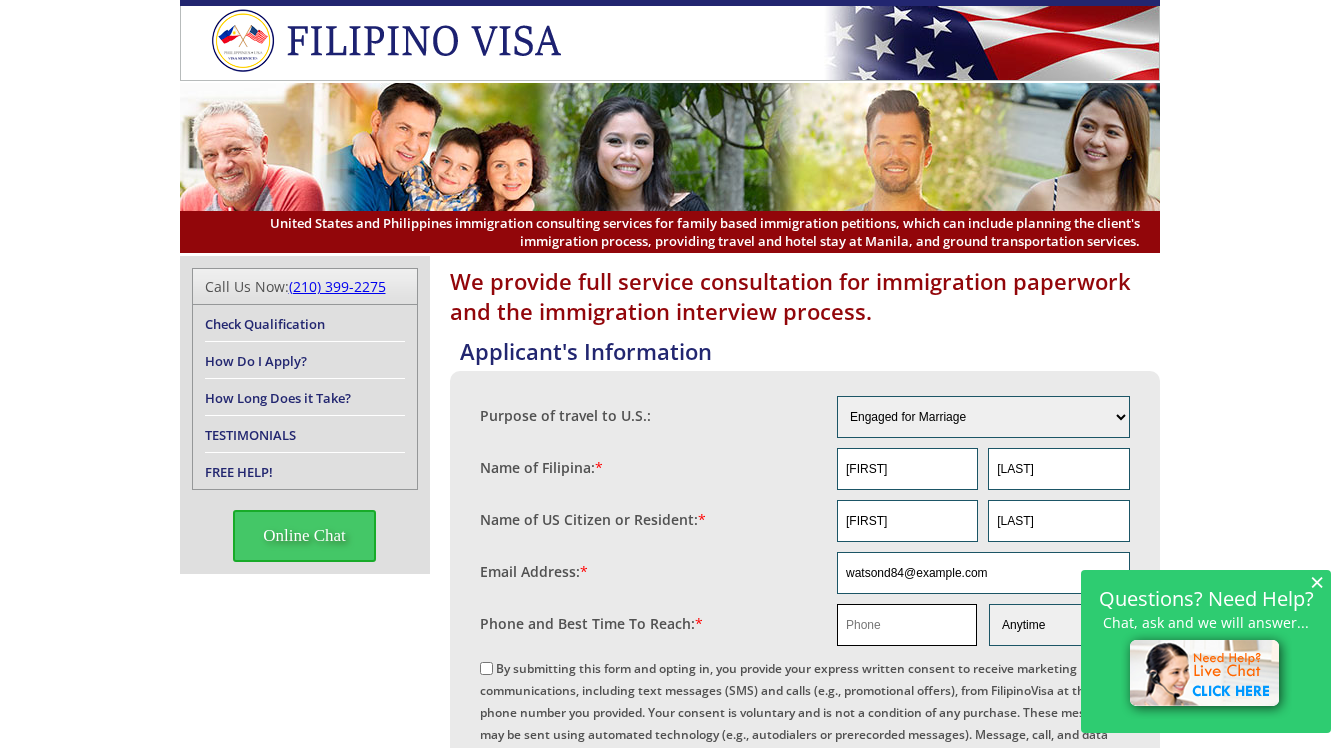 click at bounding box center [907, 625] 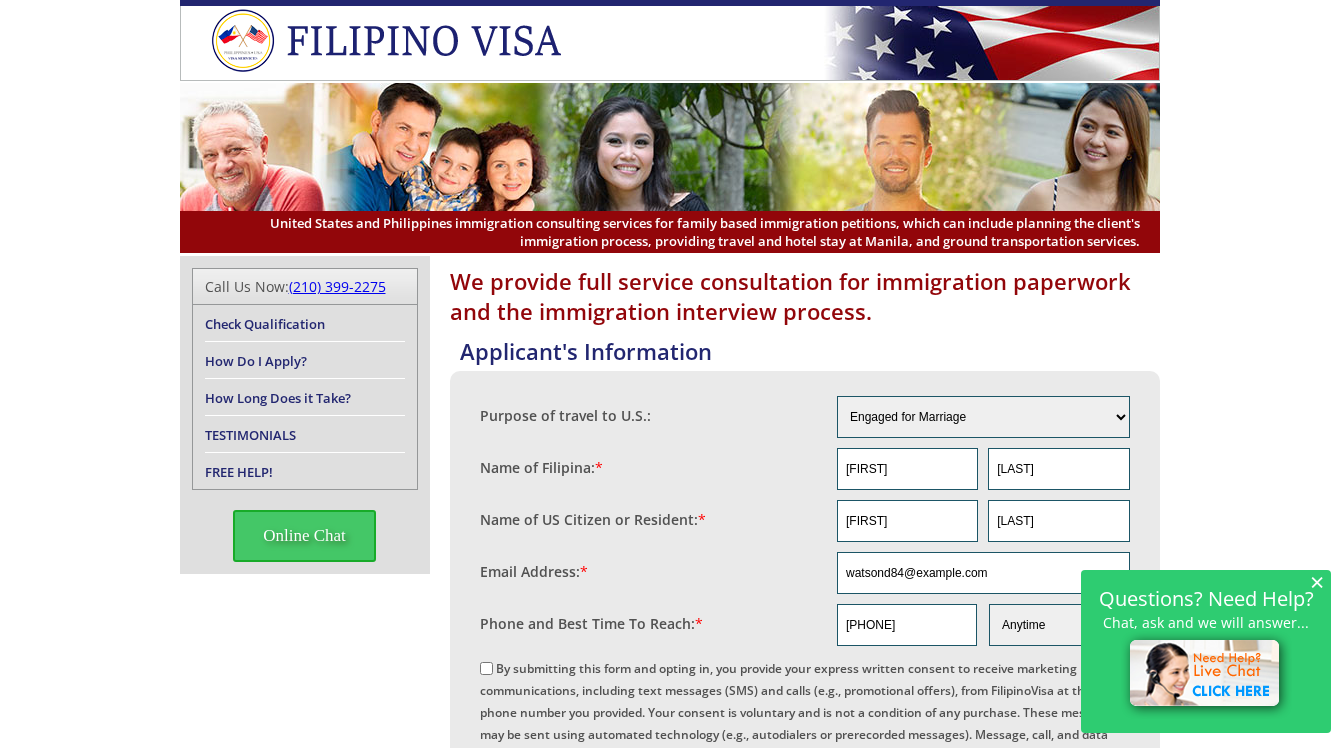 click on "By submitting this form and opting in, you provide your express written consent to receive marketing communications, including text messages (SMS) and calls (e.g., promotional offers), from FilipinoVisa at the phone number you provided. Your consent is voluntary and is not a condition of any purchase. These messages may be sent using automated technology (e.g., autodialers or prerecorded messages). Message, call, and data rates may apply. Message frequency may vary based on your preferences and interaction history. You can manage your preferences or opt out at any time:
1. Text STOP: Reply STOP to STOP.
2. Text HELP: Reply HELP for HELP.
3. Call or Email: Contact us at +1 (210) 399-2275 or  info@filipinovisa.com  to manage preferences.
For details on how your data is used and your rights, review our  Privacy Policy  and  Terms of Service ." at bounding box center (805, 788) 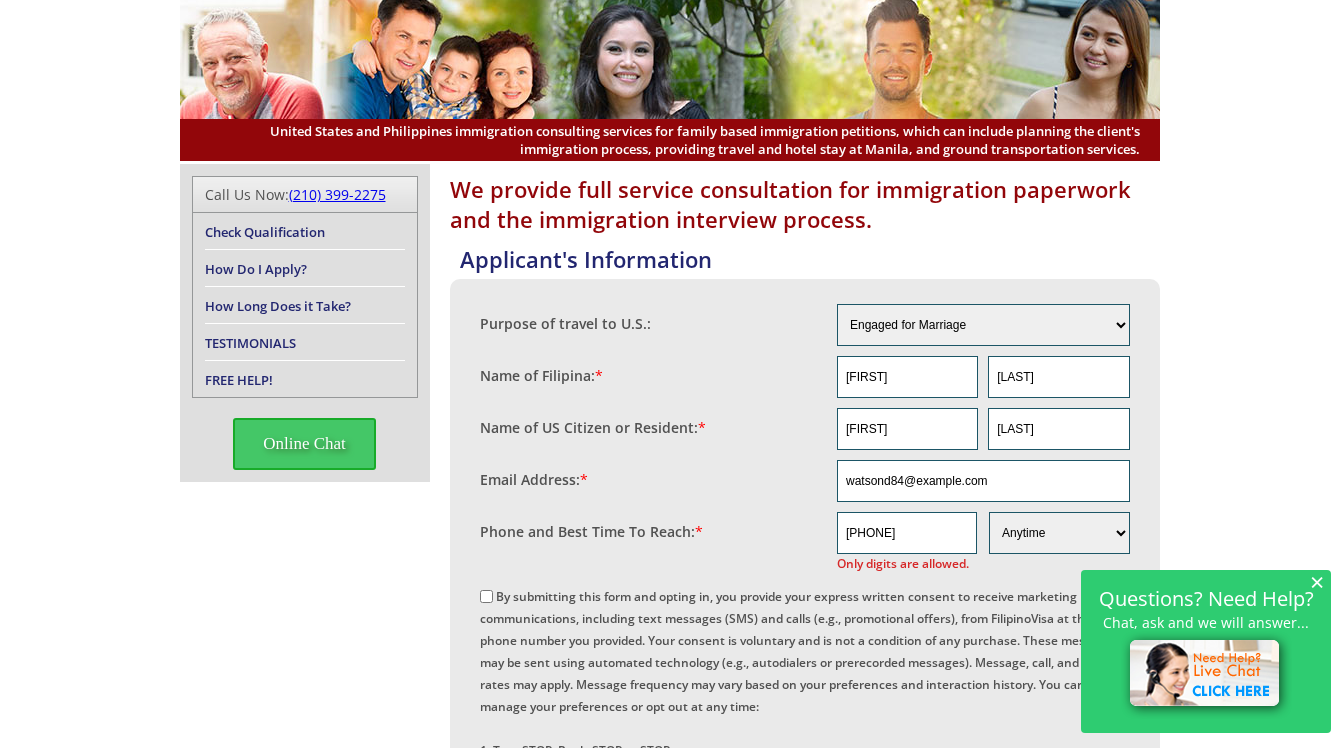 scroll, scrollTop: 300, scrollLeft: 0, axis: vertical 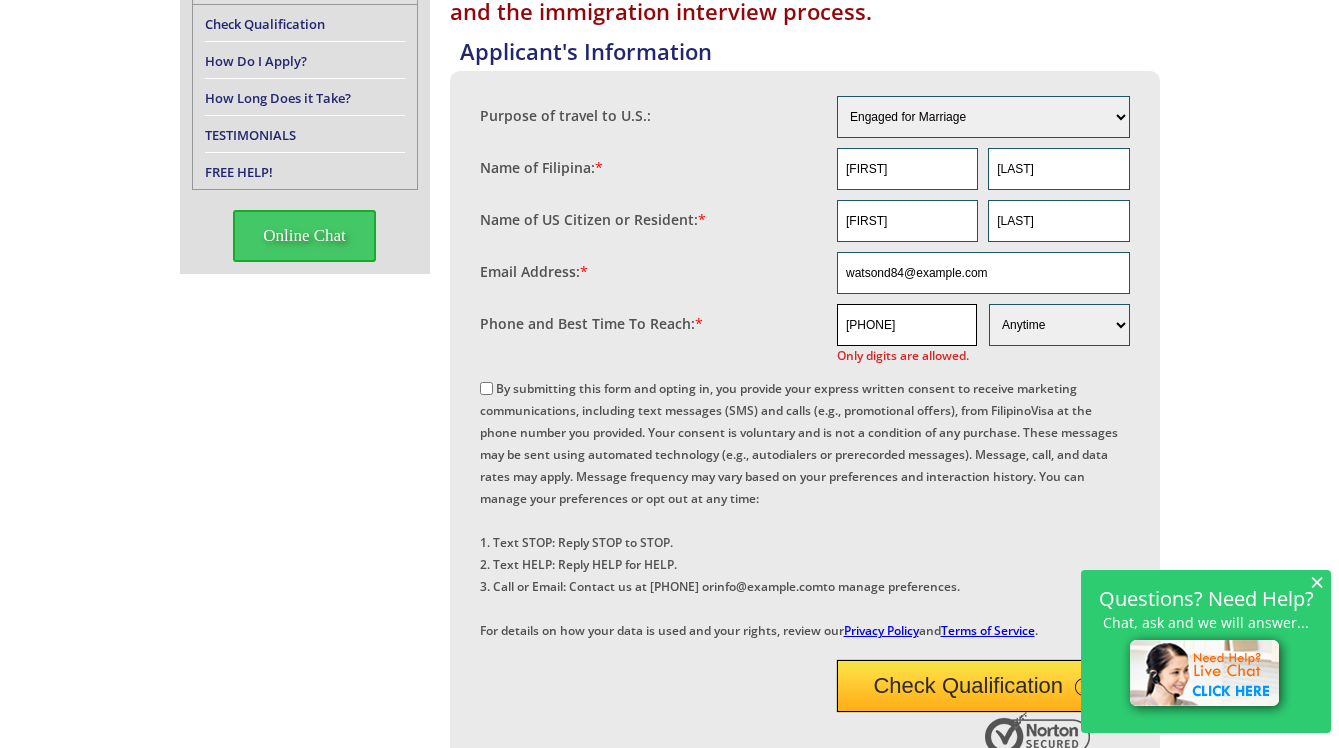 click on "1 817 449 7361" at bounding box center [907, 325] 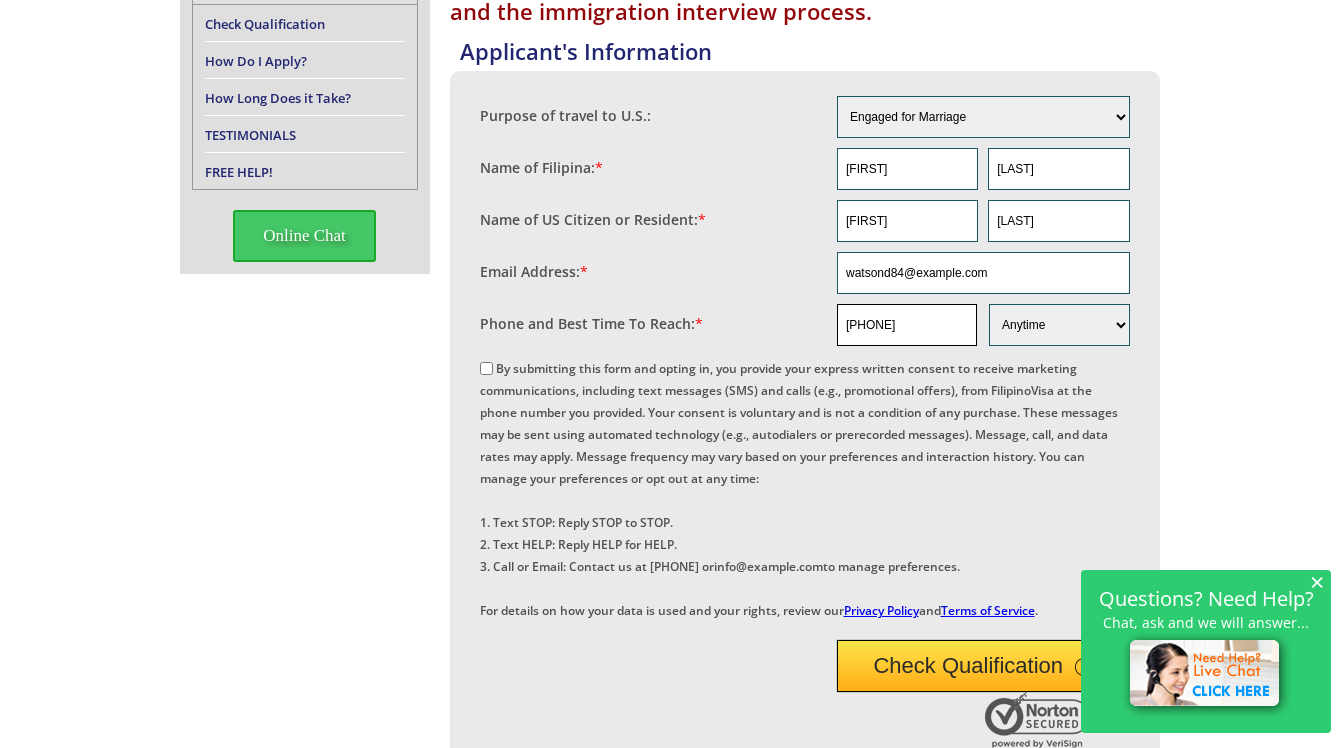 type on "18174497361" 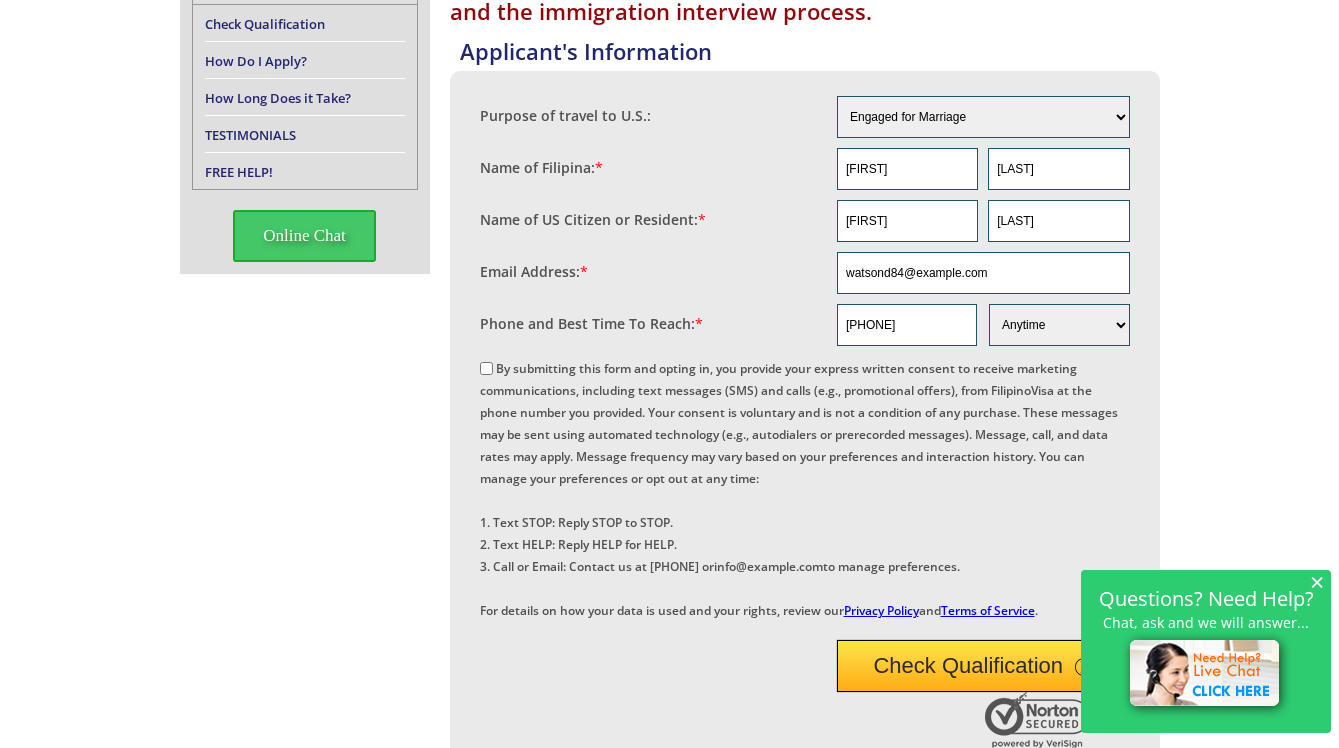 click on "By submitting this form and opting in, you provide your express written consent to receive marketing communications, including text messages (SMS) and calls (e.g., promotional offers), from FilipinoVisa at the phone number you provided. Your consent is voluntary and is not a condition of any purchase. These messages may be sent using automated technology (e.g., autodialers or prerecorded messages). Message, call, and data rates may apply. Message frequency may vary based on your preferences and interaction history. You can manage your preferences or opt out at any time:
1. Text STOP: Reply STOP to STOP.
2. Text HELP: Reply HELP for HELP.
3. Call or Email: Contact us at +1 (210) 399-2275 or  info@filipinovisa.com  to manage preferences.
For details on how your data is used and your rights, review our  Privacy Policy  and  Terms of Service ." at bounding box center [486, 368] 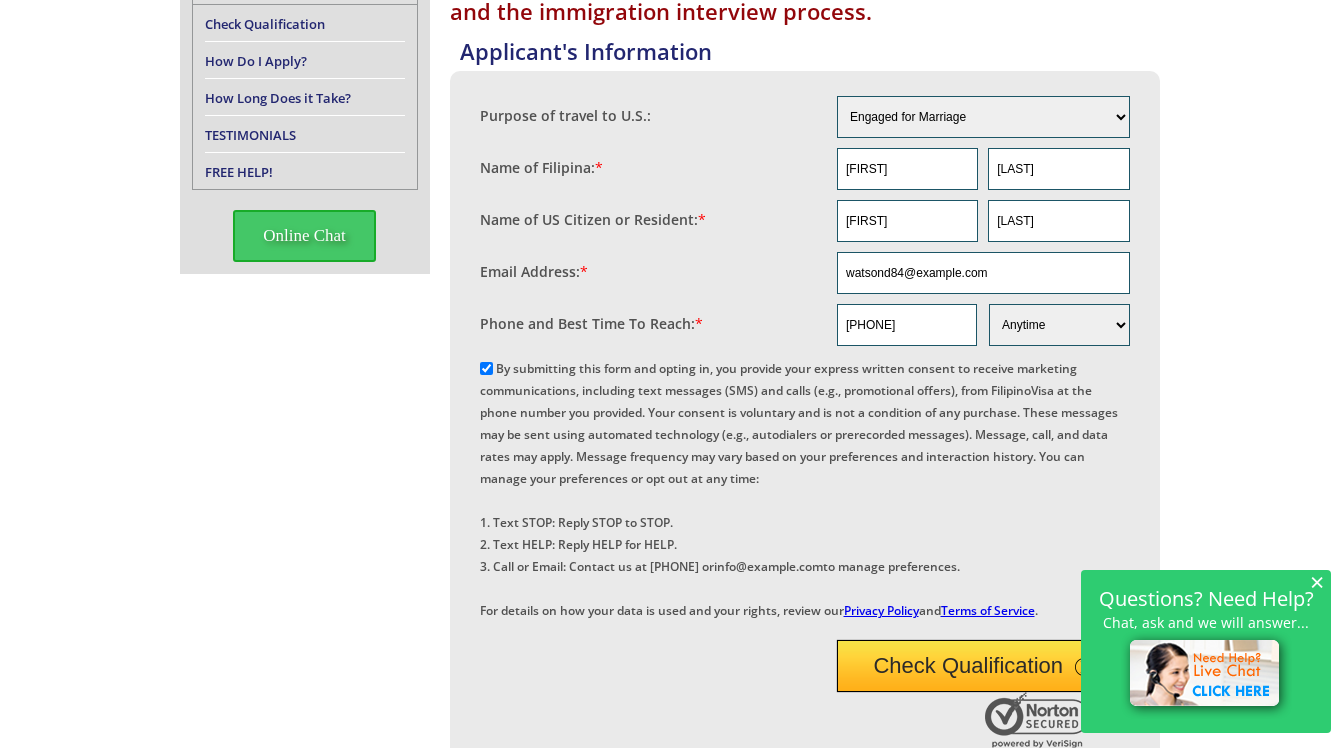 click on "Check Qualification" at bounding box center [983, 666] 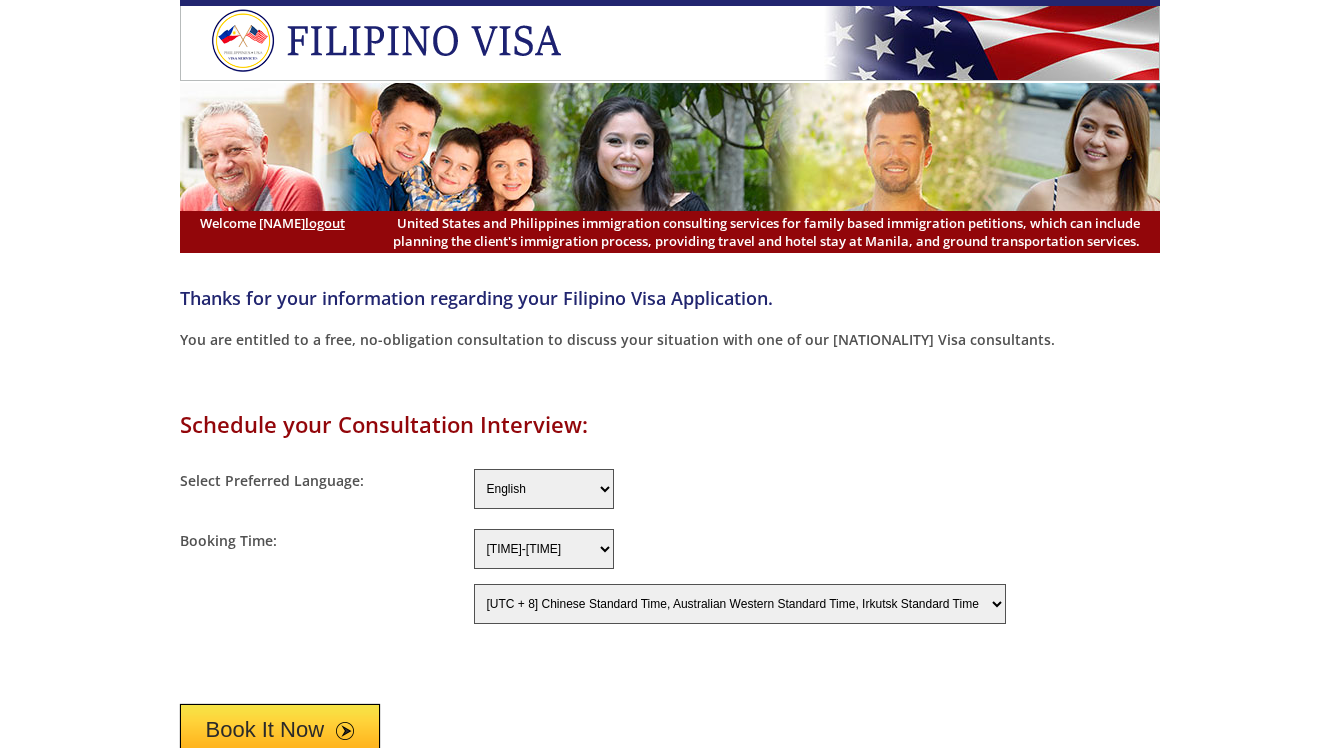 select on "-480" 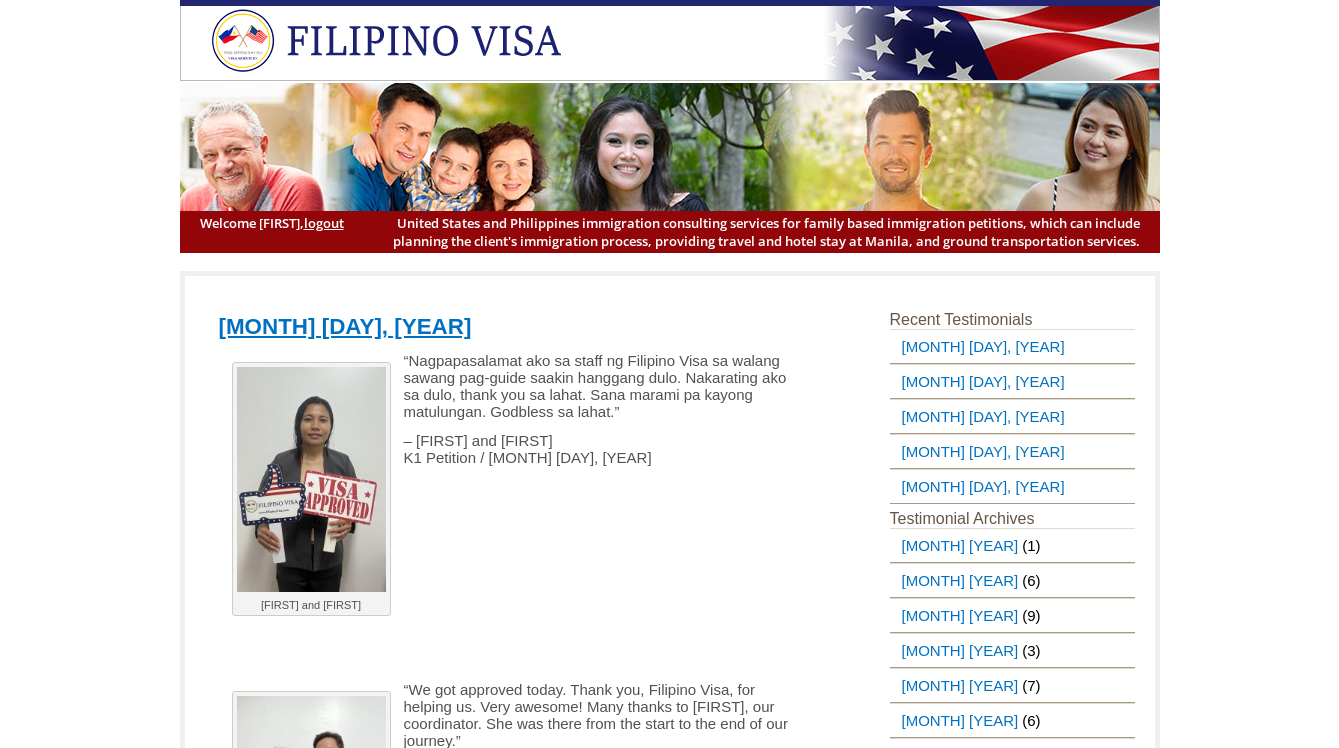 scroll, scrollTop: 0, scrollLeft: 0, axis: both 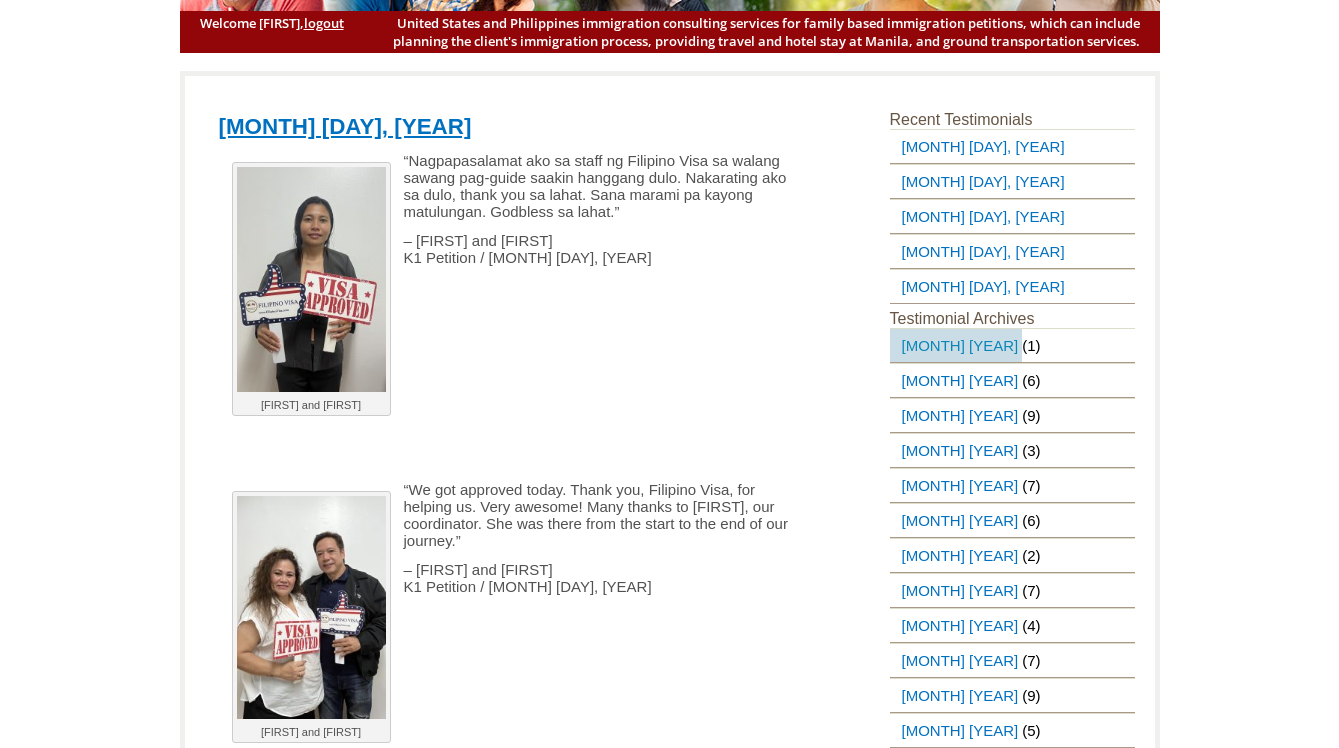 click on "[MONTH] [YEAR]" at bounding box center (956, 345) 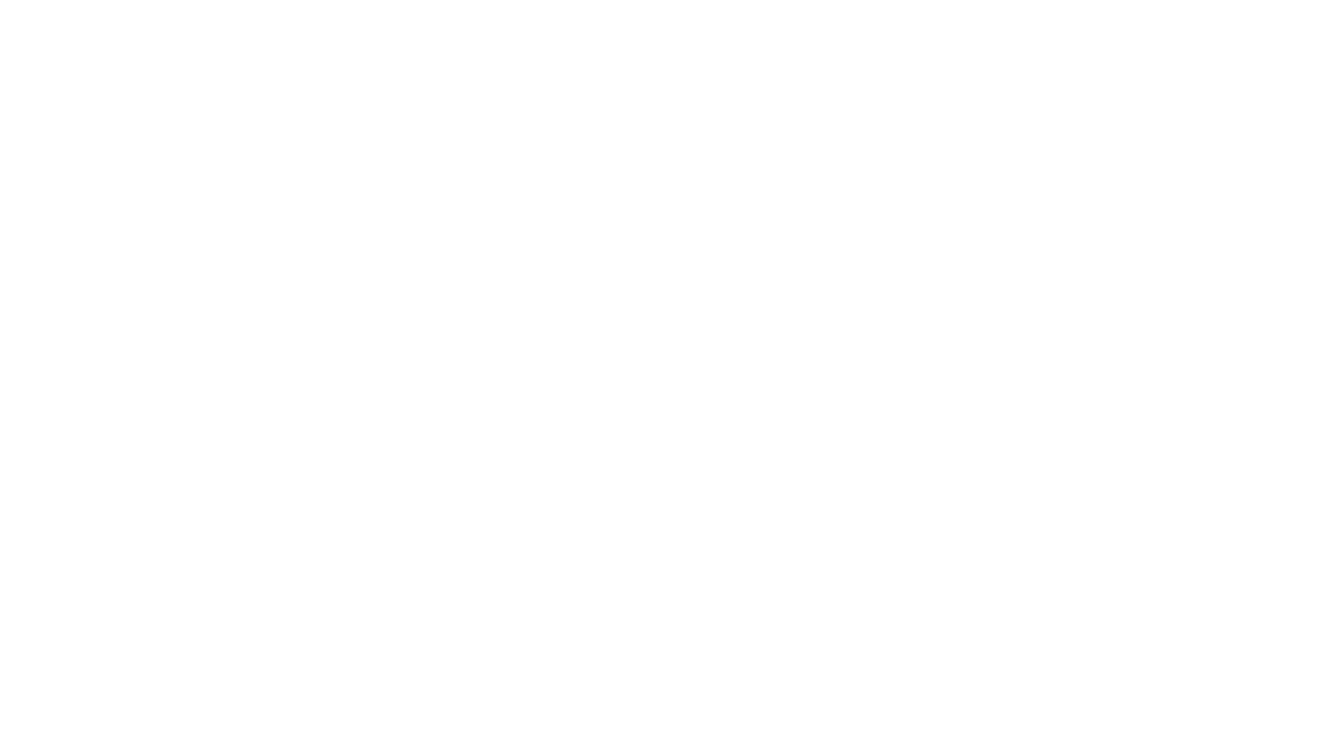 scroll, scrollTop: 0, scrollLeft: 0, axis: both 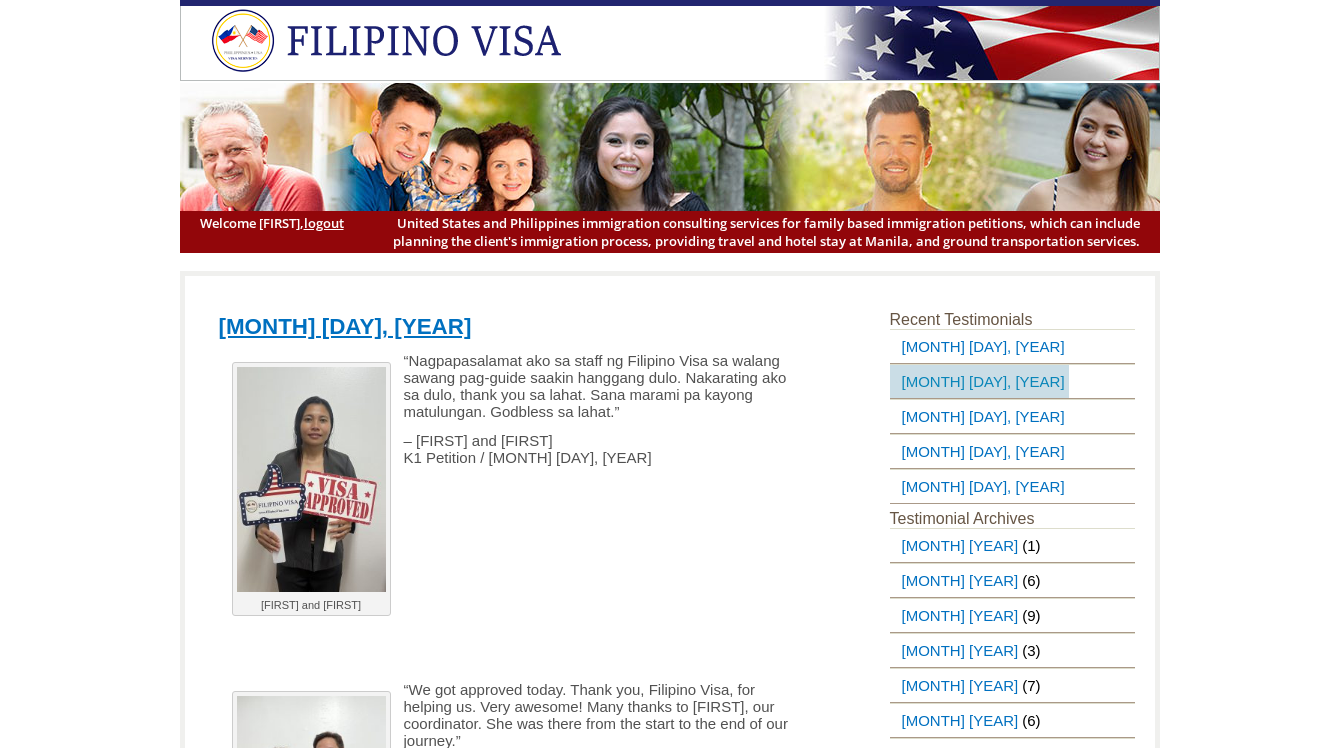 click on "[MONTH] [DAY], [YEAR]" at bounding box center (979, 381) 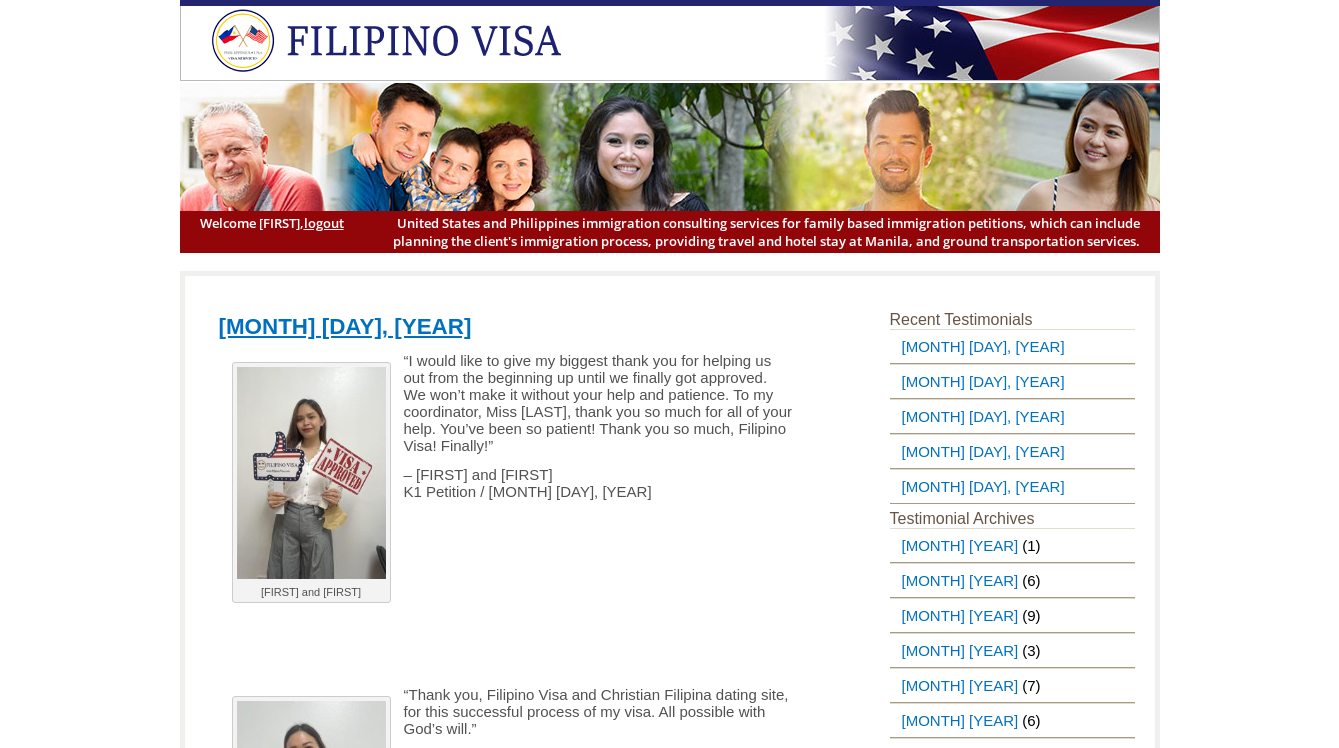 scroll, scrollTop: 0, scrollLeft: 0, axis: both 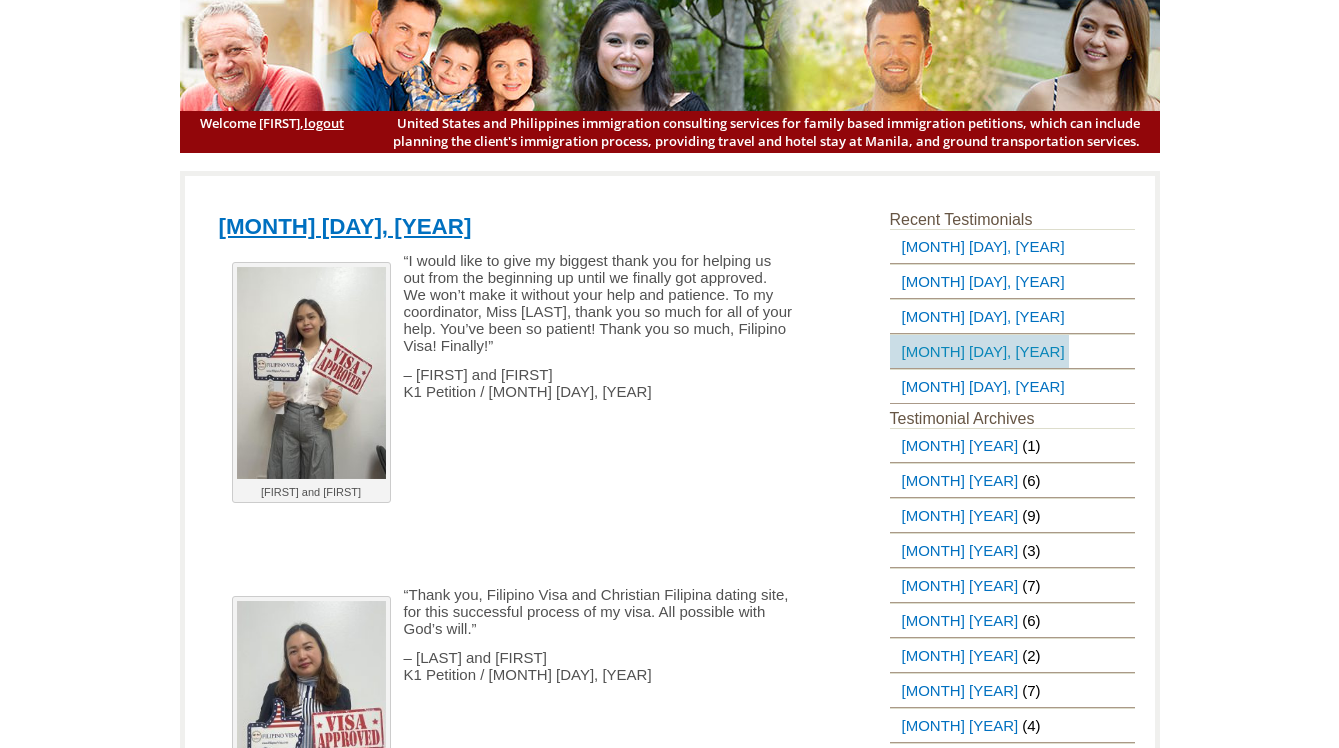 click on "[MONTH] [DAY], [YEAR]" at bounding box center [979, 351] 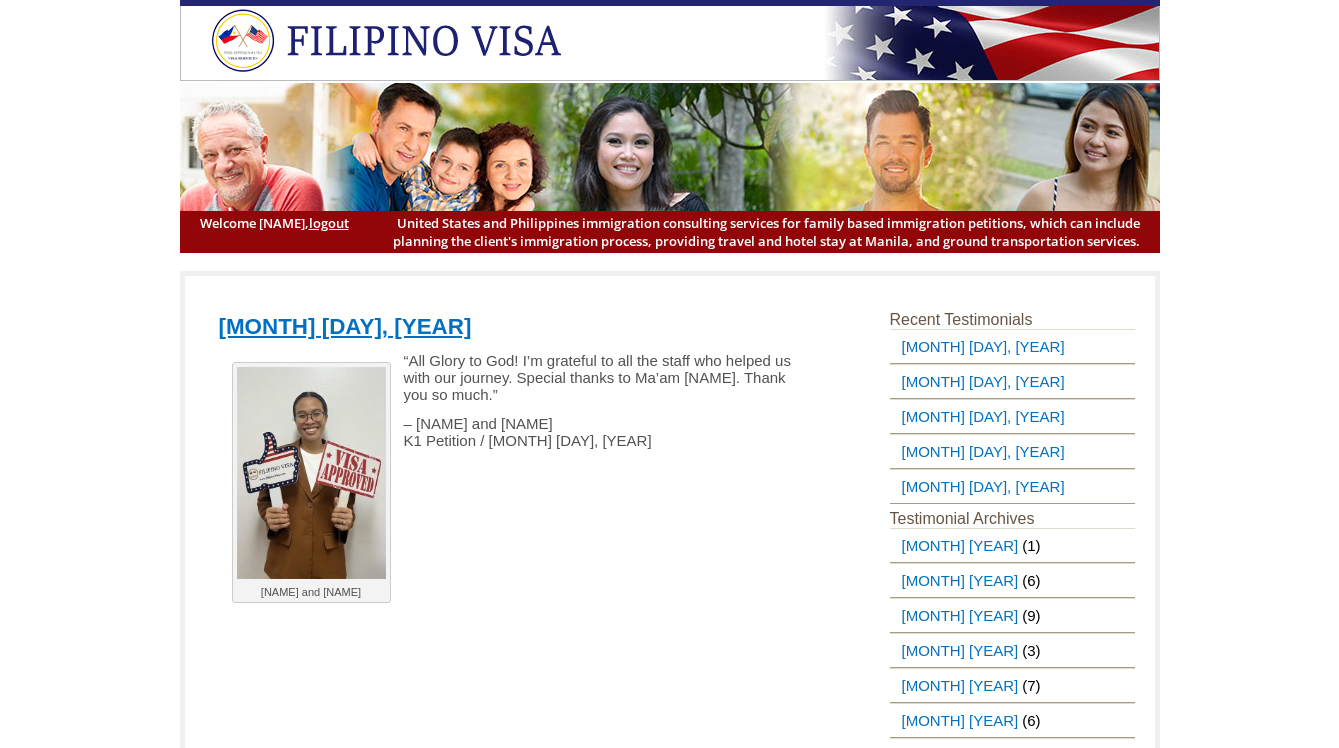 scroll, scrollTop: 0, scrollLeft: 0, axis: both 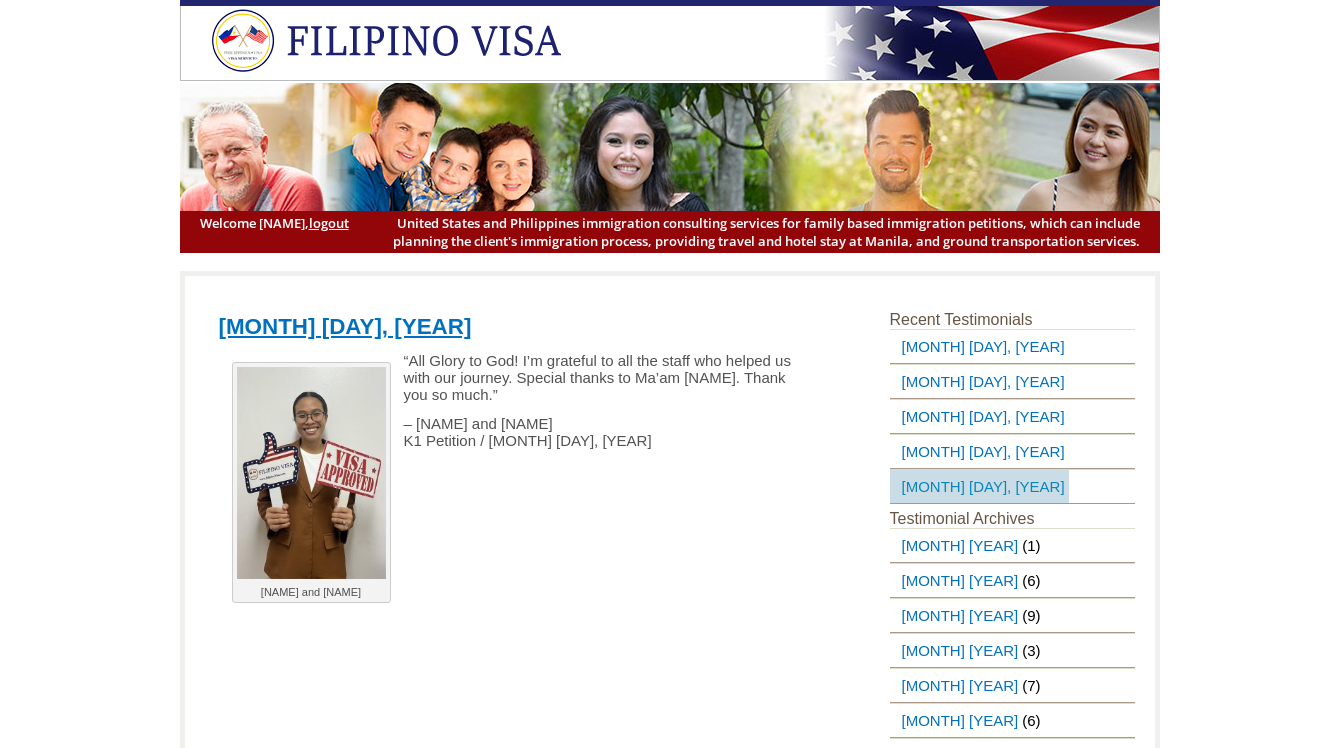 click on "[MONTH] [DAY], [YEAR]" at bounding box center [979, 486] 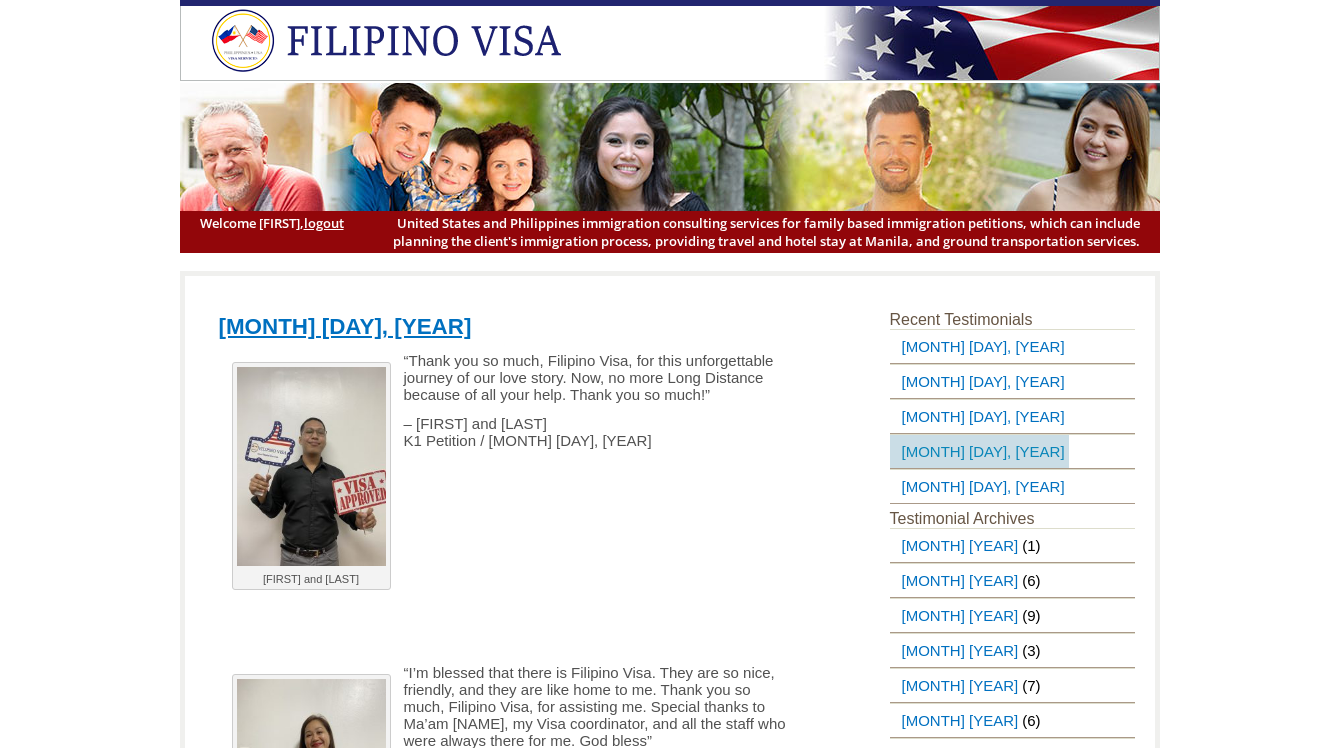 scroll, scrollTop: 0, scrollLeft: 0, axis: both 